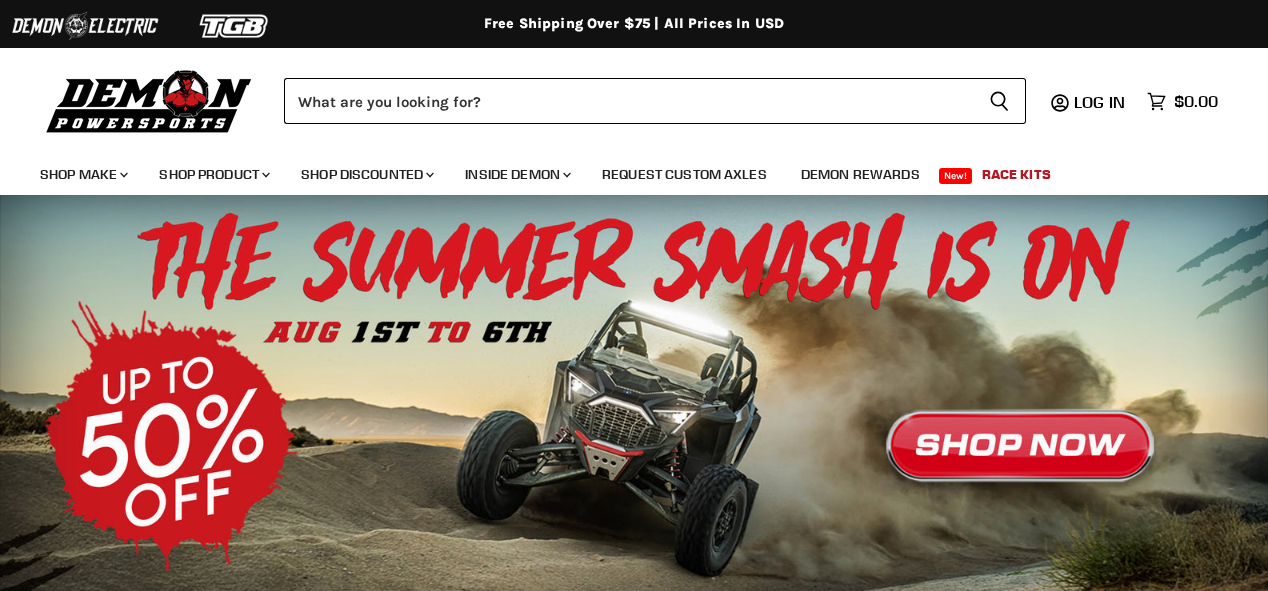 scroll, scrollTop: 0, scrollLeft: 0, axis: both 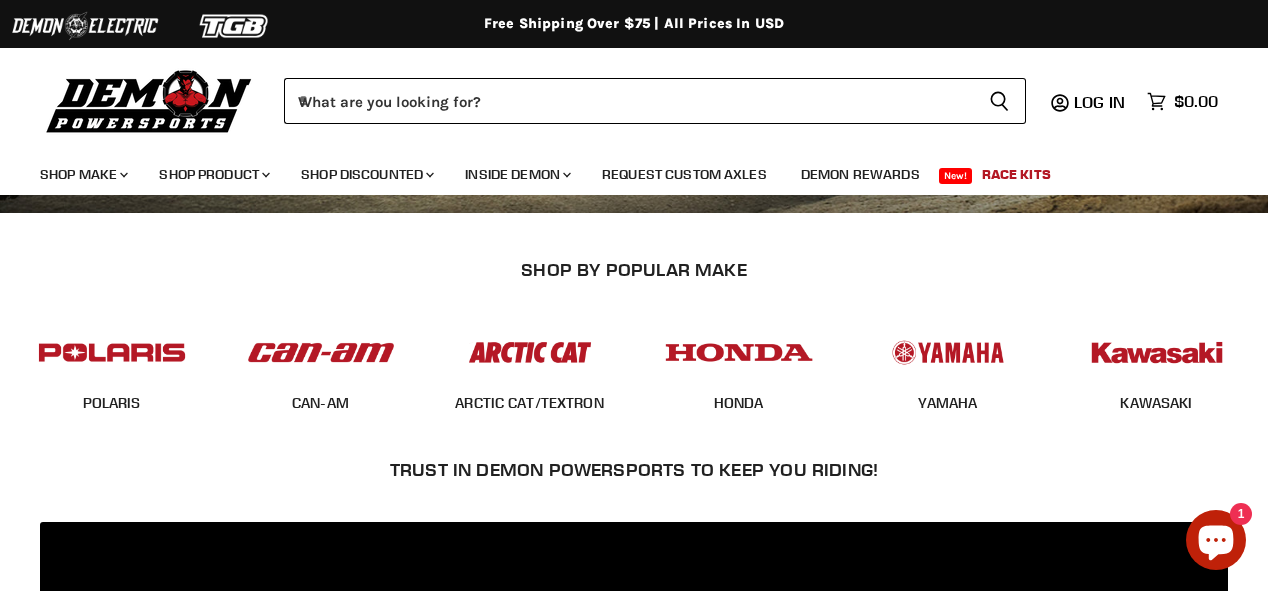 click at bounding box center (948, 352) 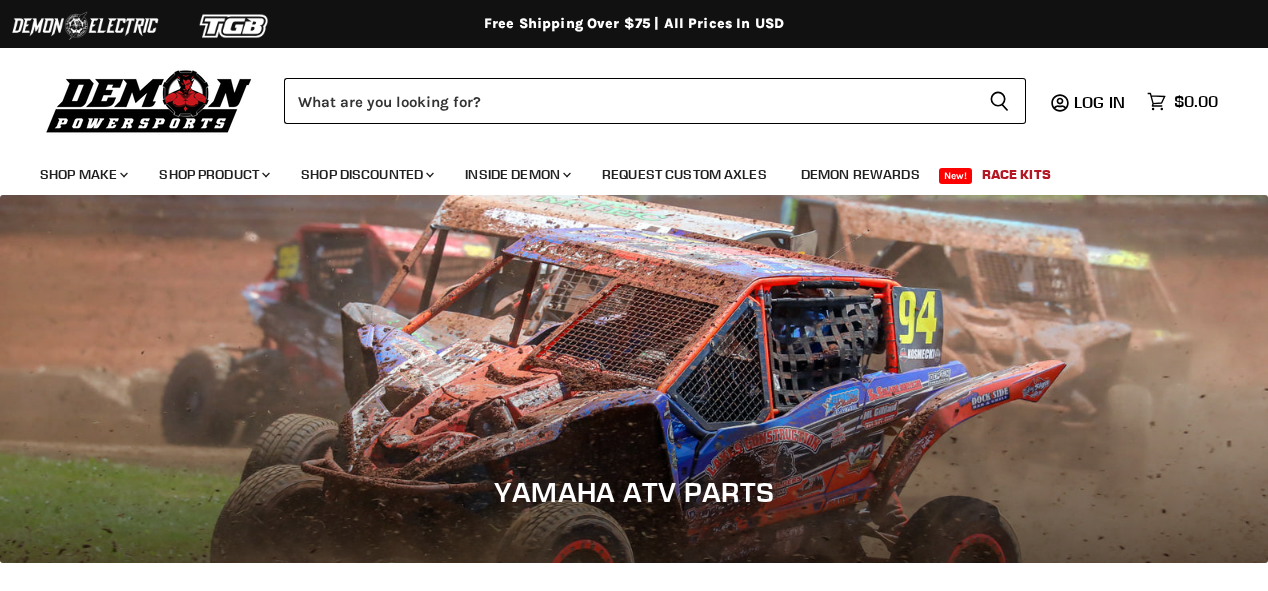 scroll, scrollTop: 0, scrollLeft: 0, axis: both 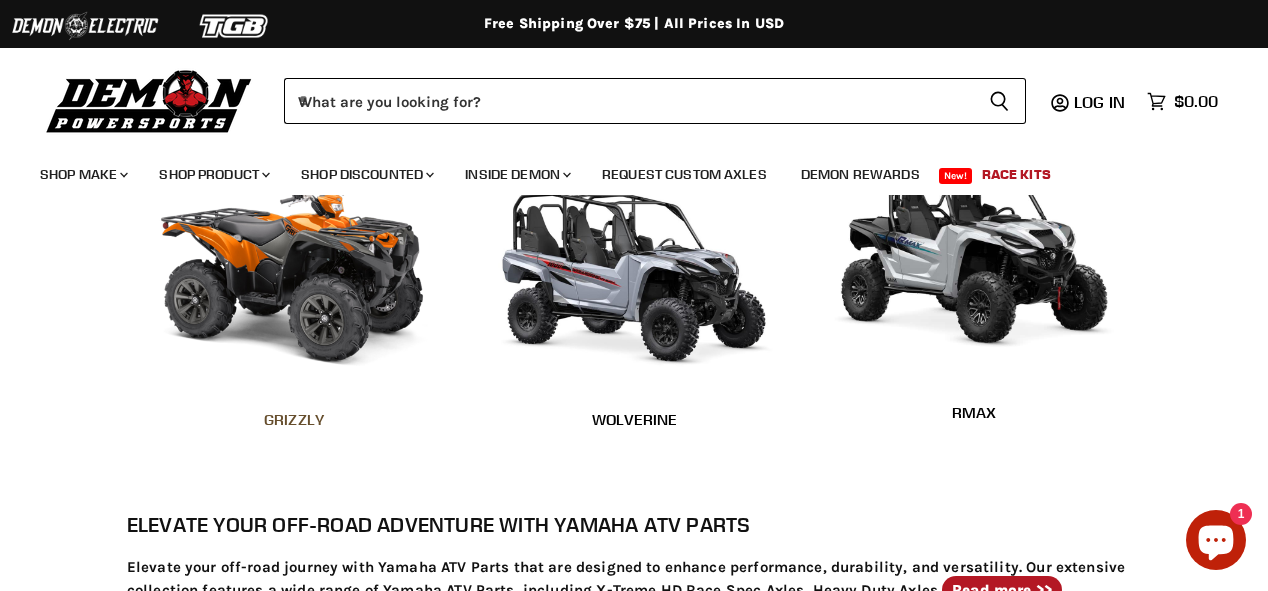 click on "Grizzly" at bounding box center [294, 419] 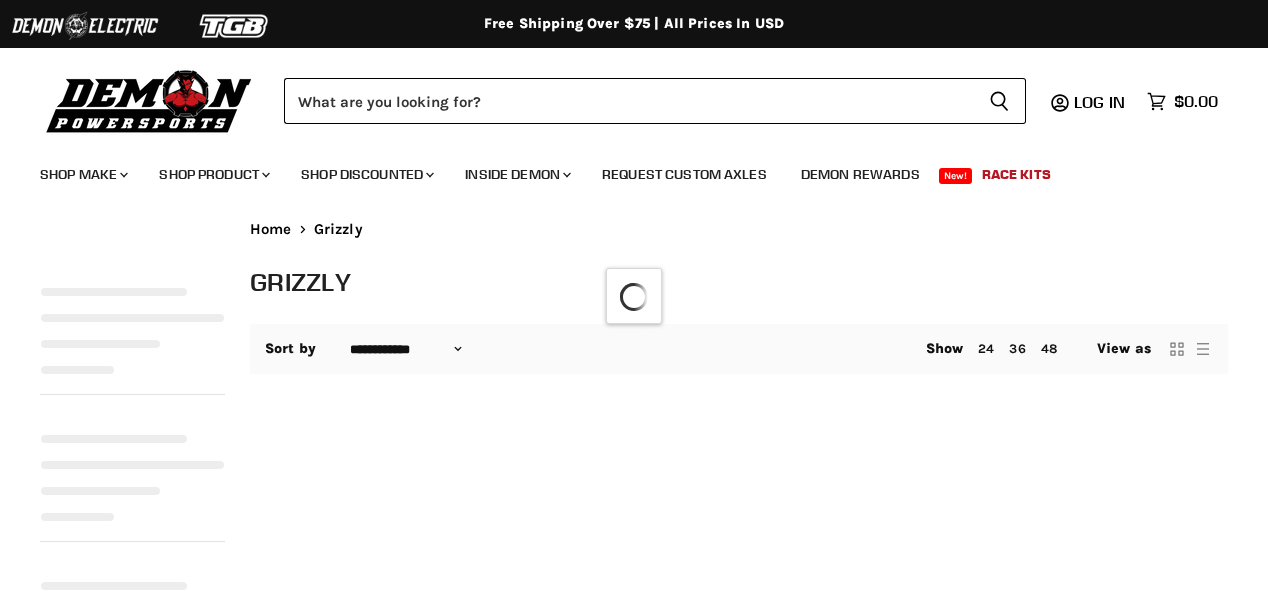 select on "**********" 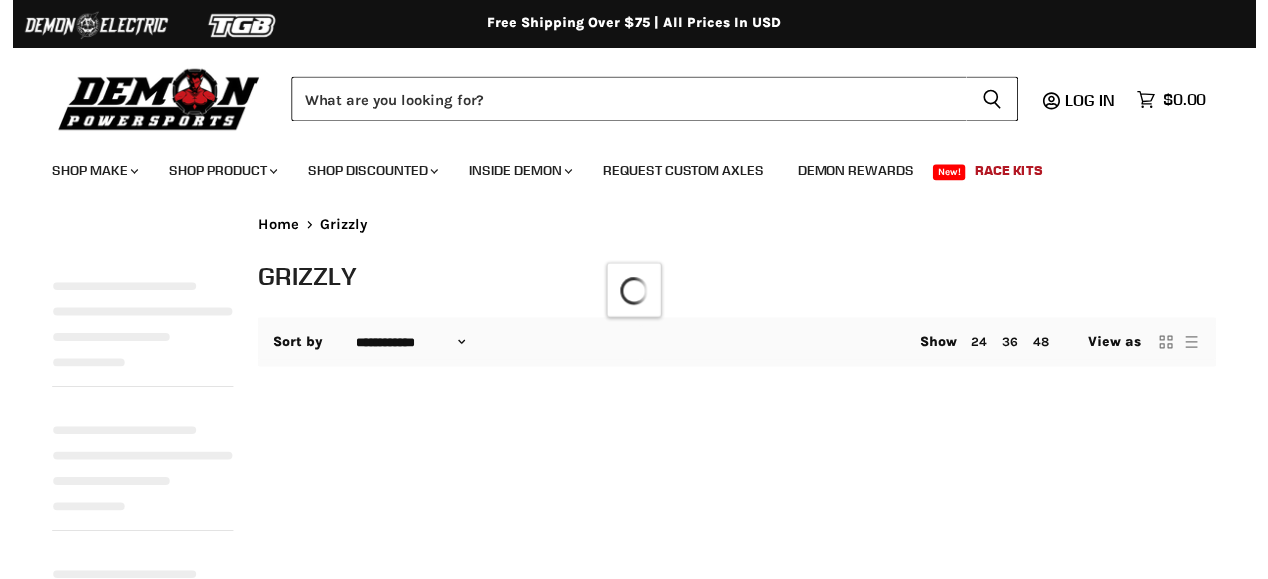 scroll, scrollTop: 0, scrollLeft: 0, axis: both 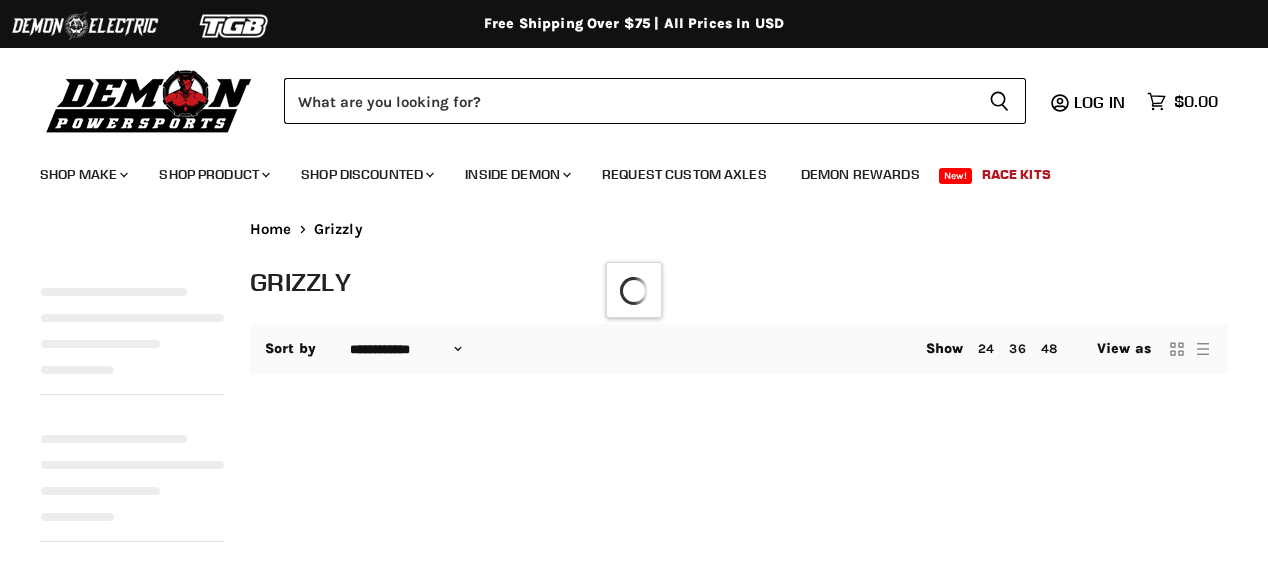 select on "**********" 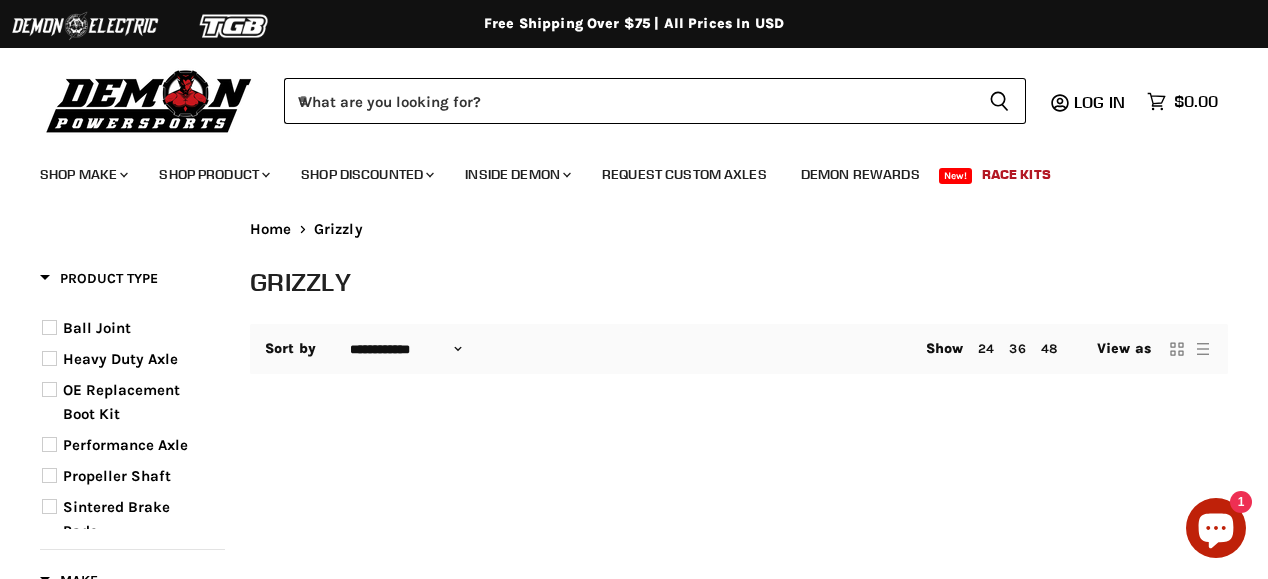 scroll, scrollTop: 0, scrollLeft: 0, axis: both 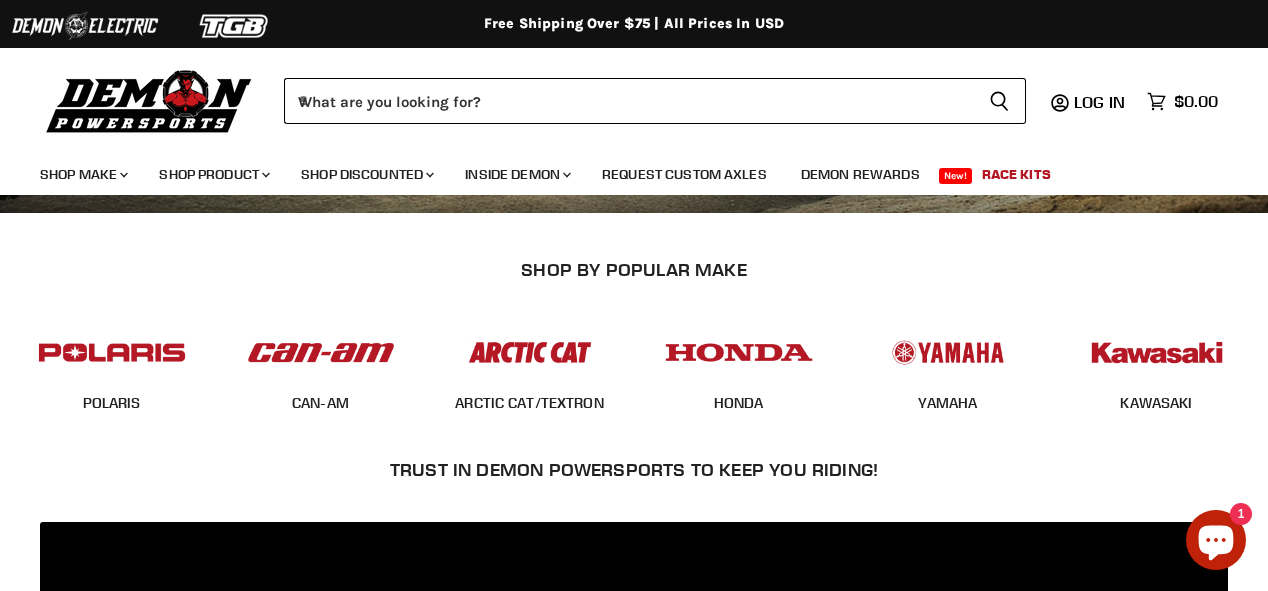 click at bounding box center [112, 352] 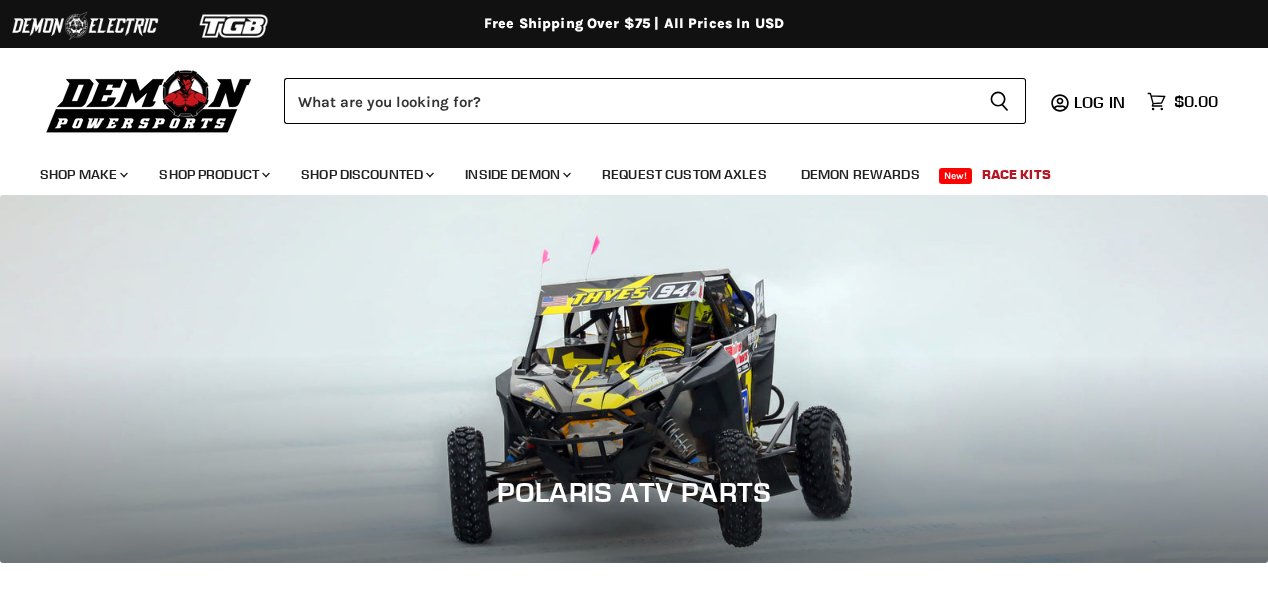 scroll, scrollTop: 0, scrollLeft: 0, axis: both 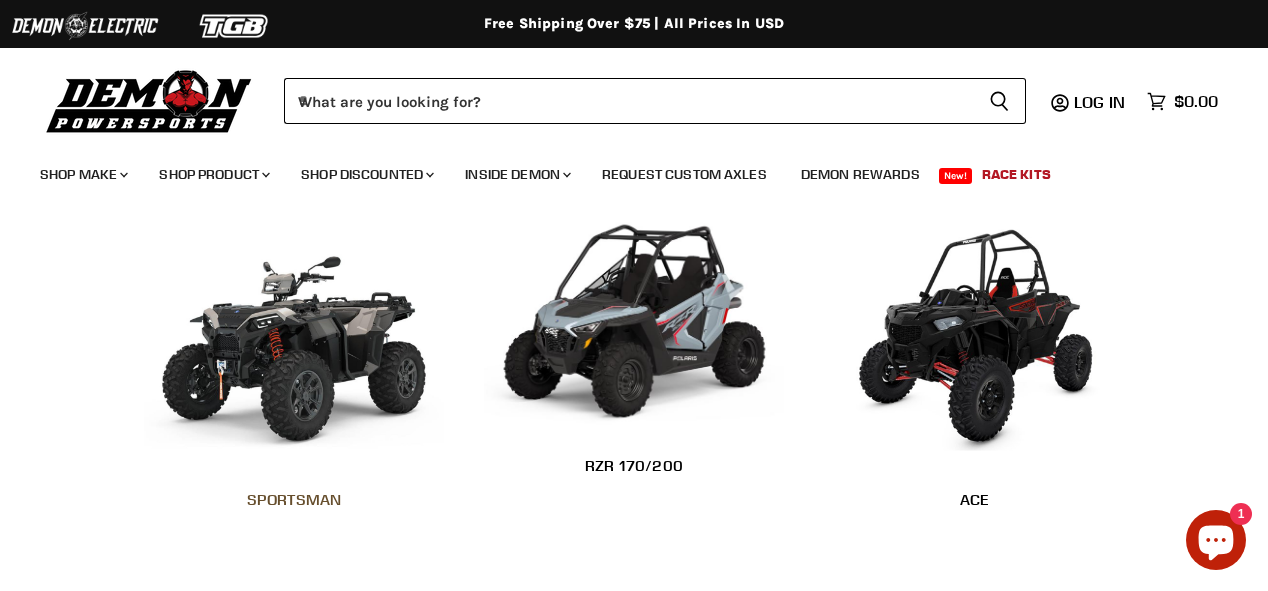click on "Sportsman" at bounding box center (294, 499) 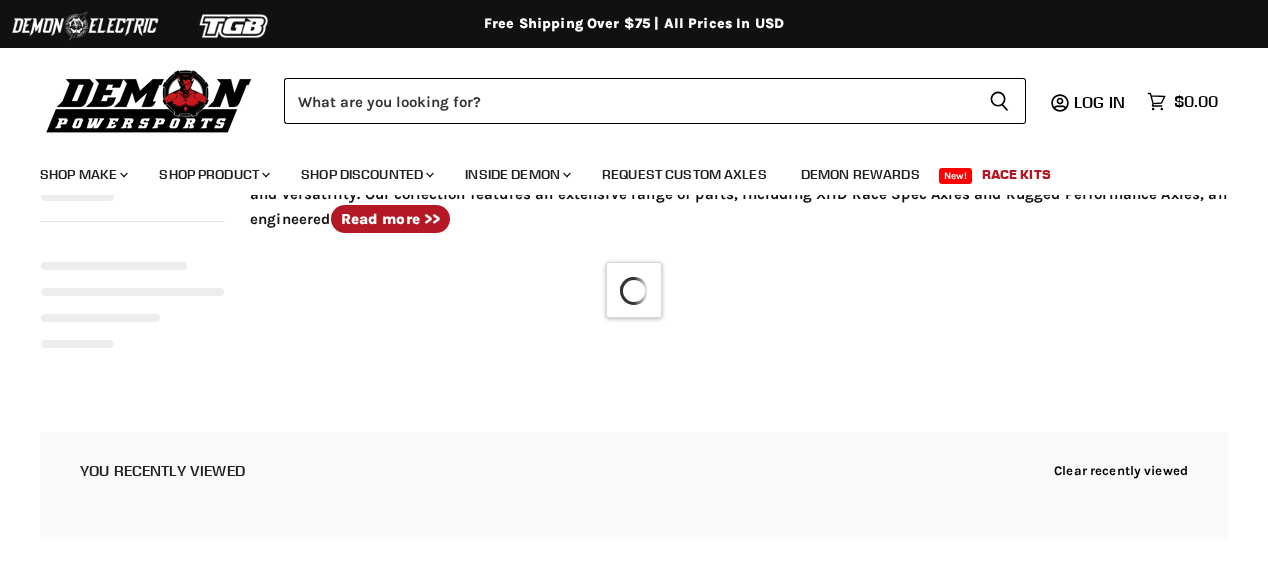 scroll, scrollTop: 320, scrollLeft: 0, axis: vertical 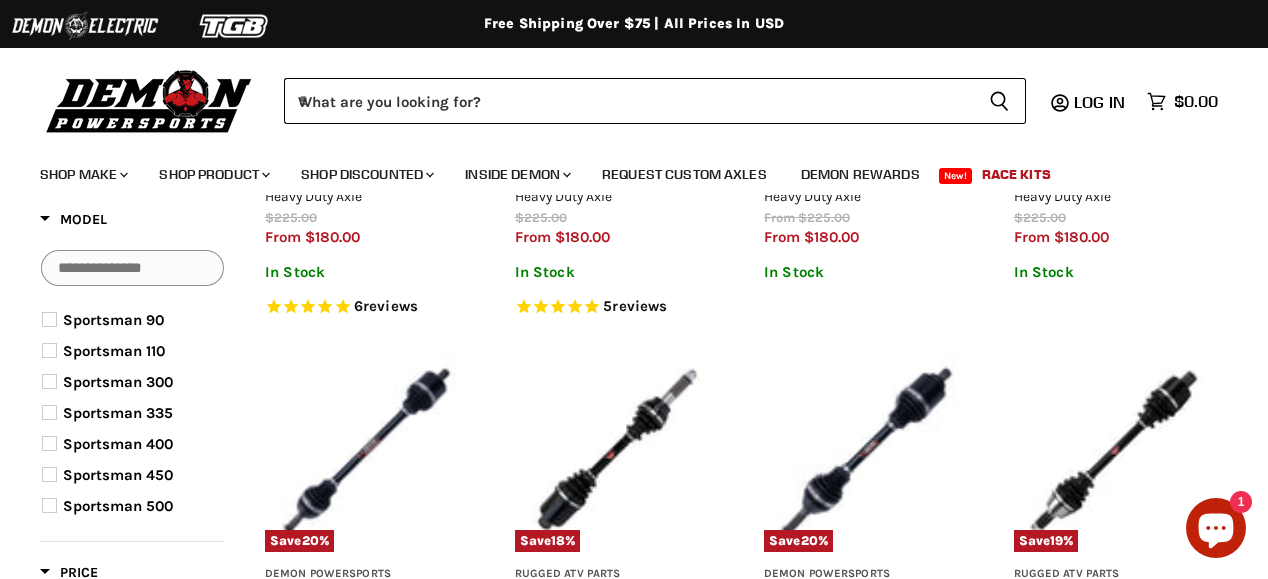 click on "Sportsman 500" at bounding box center [118, 506] 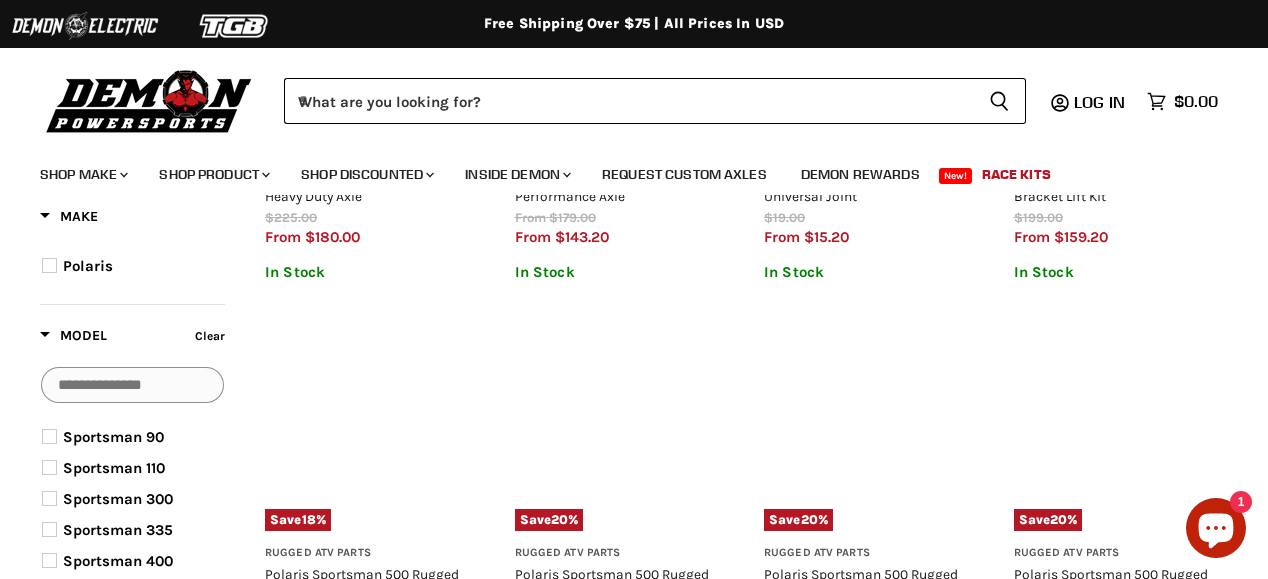 scroll, scrollTop: 595, scrollLeft: 0, axis: vertical 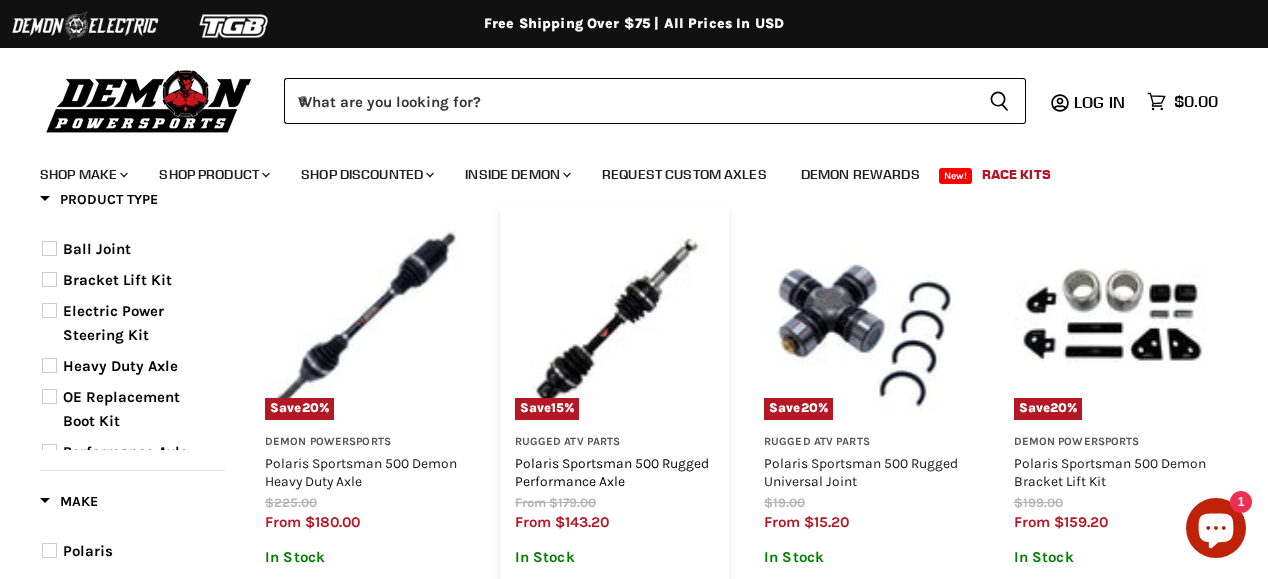 click on "Polaris Sportsman 500 Rugged Performance Axle" at bounding box center [612, 472] 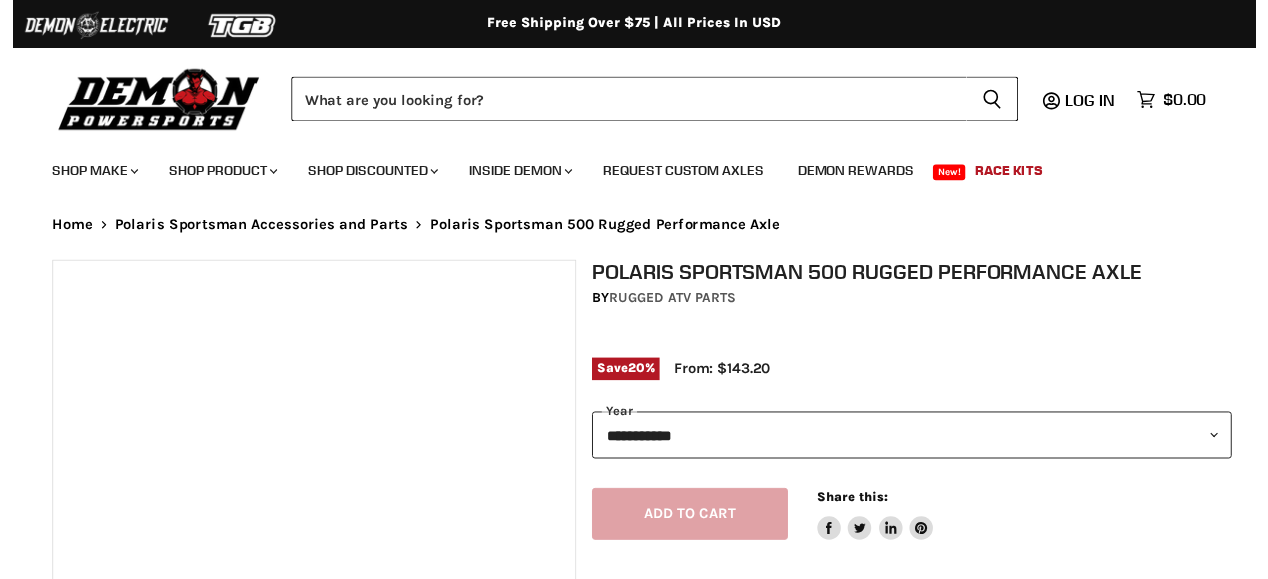 scroll, scrollTop: 0, scrollLeft: 0, axis: both 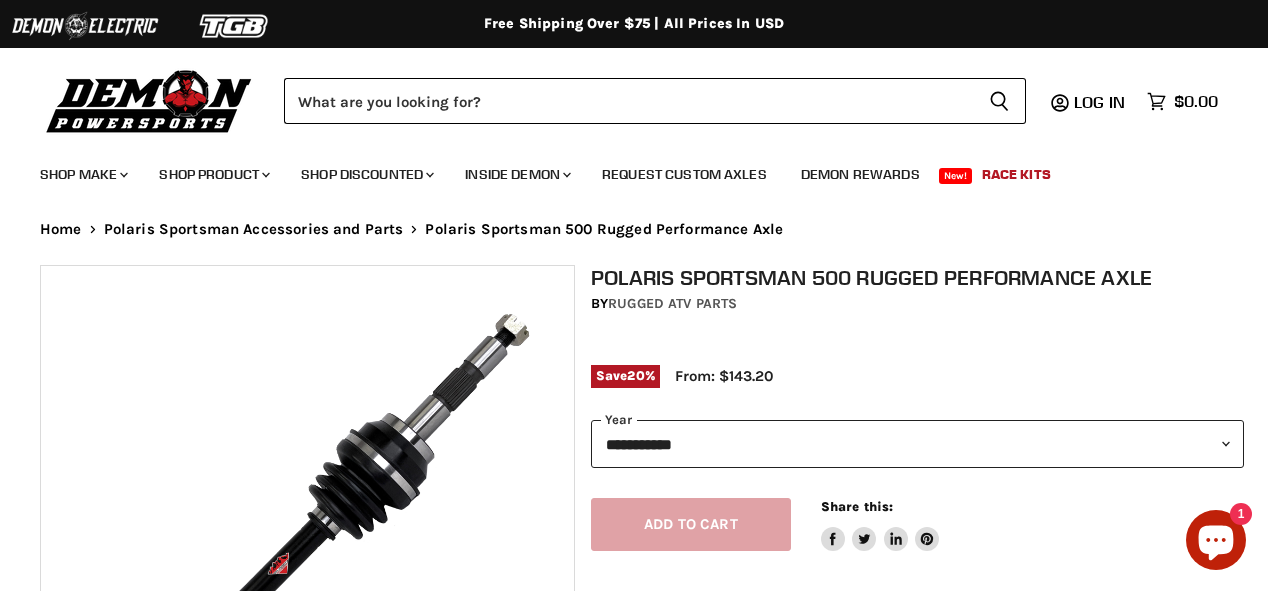 select on "******" 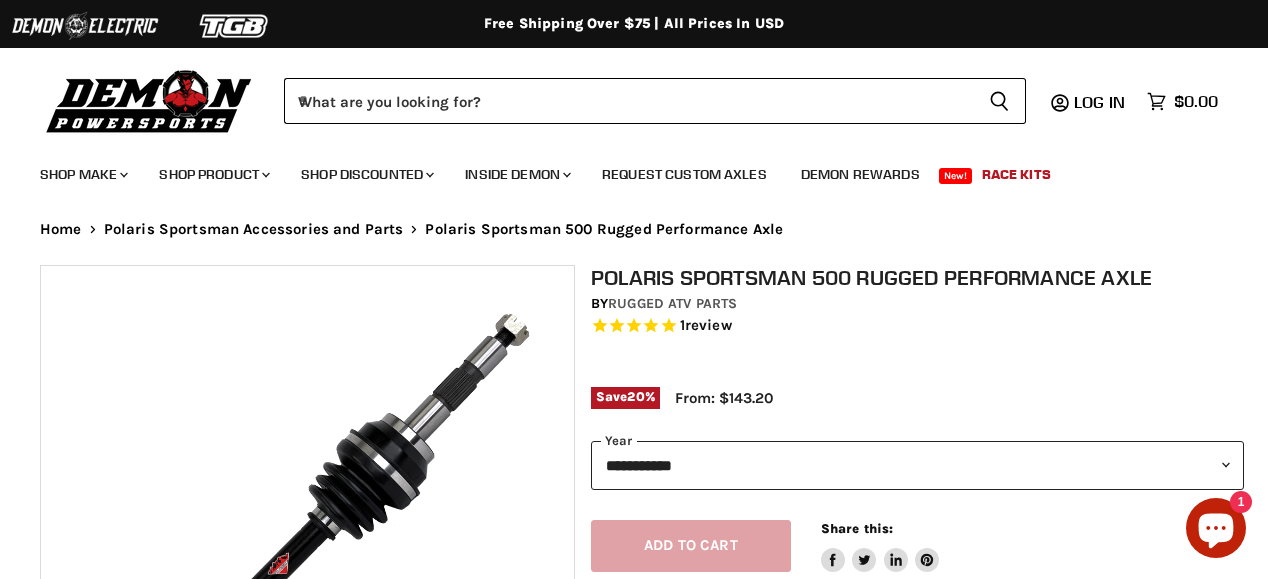 scroll, scrollTop: 0, scrollLeft: 0, axis: both 